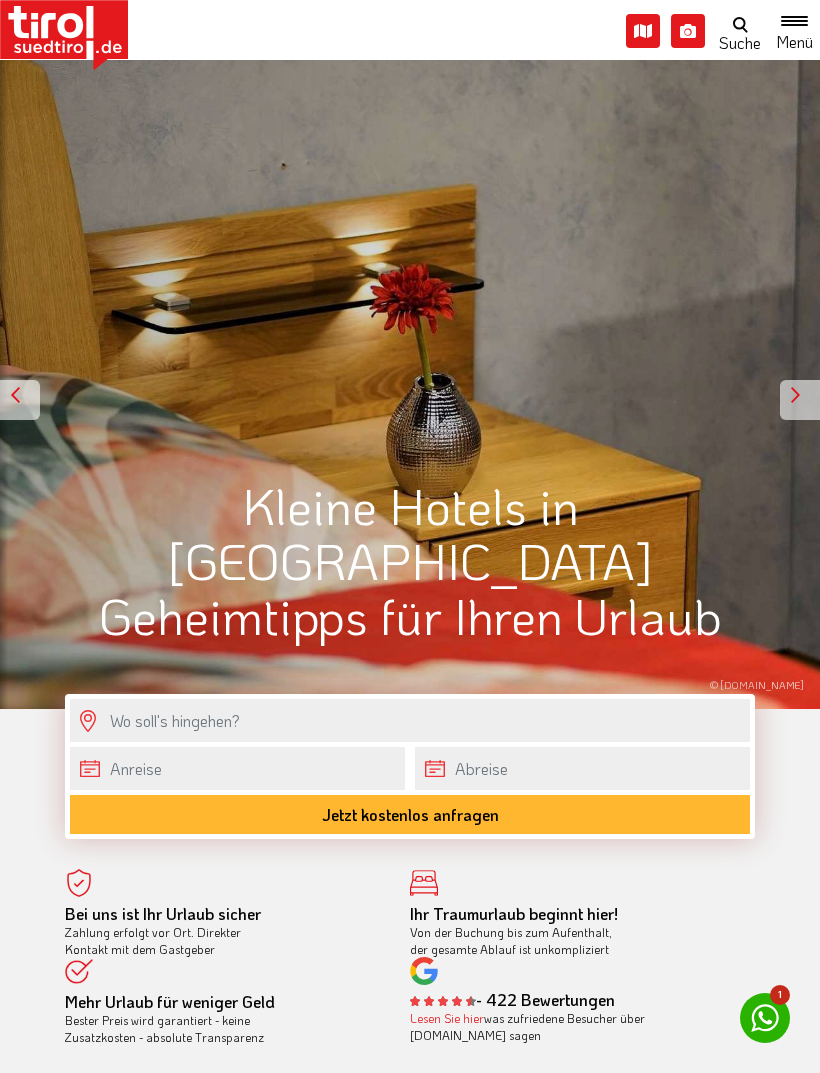 scroll, scrollTop: 0, scrollLeft: 0, axis: both 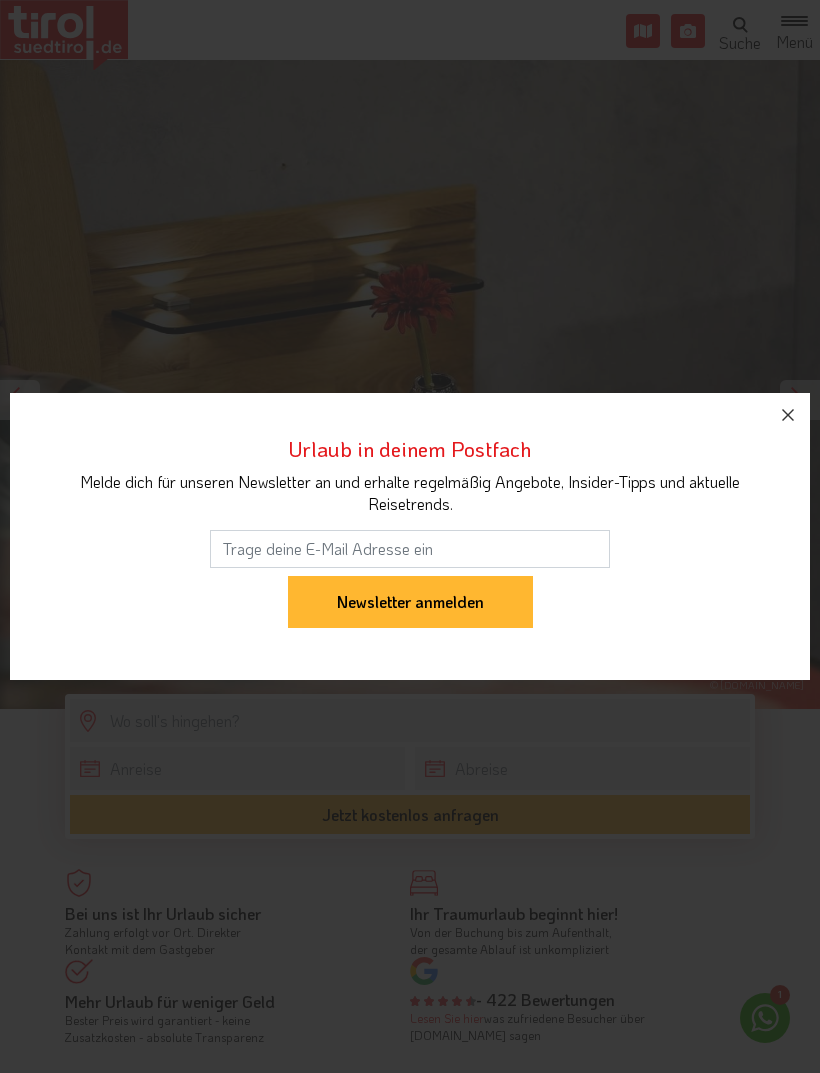 click at bounding box center [788, 415] 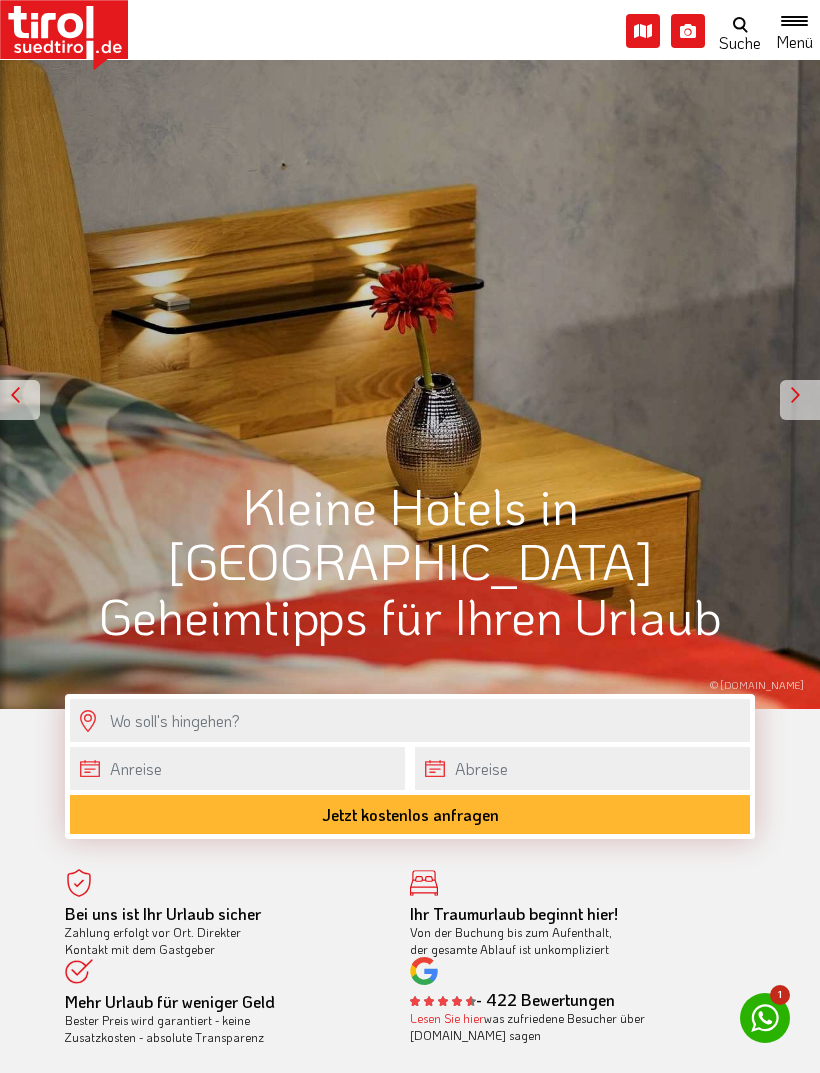 click at bounding box center [800, 400] 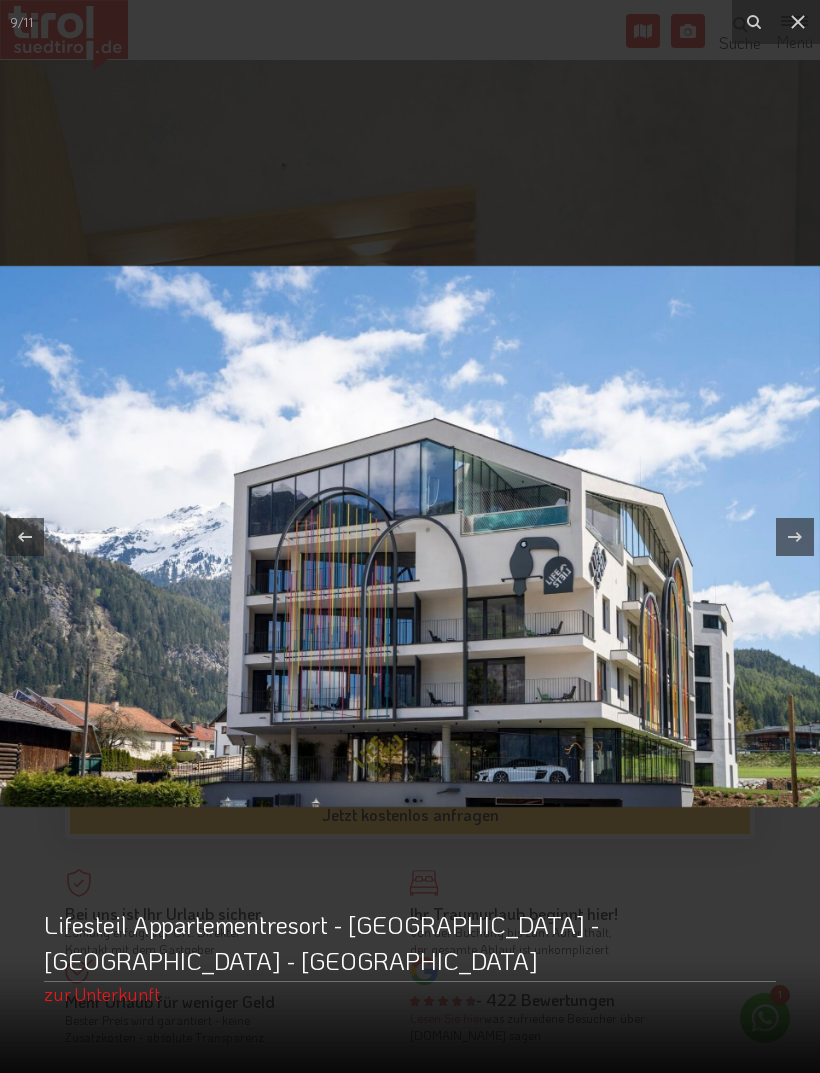 click at bounding box center (798, 22) 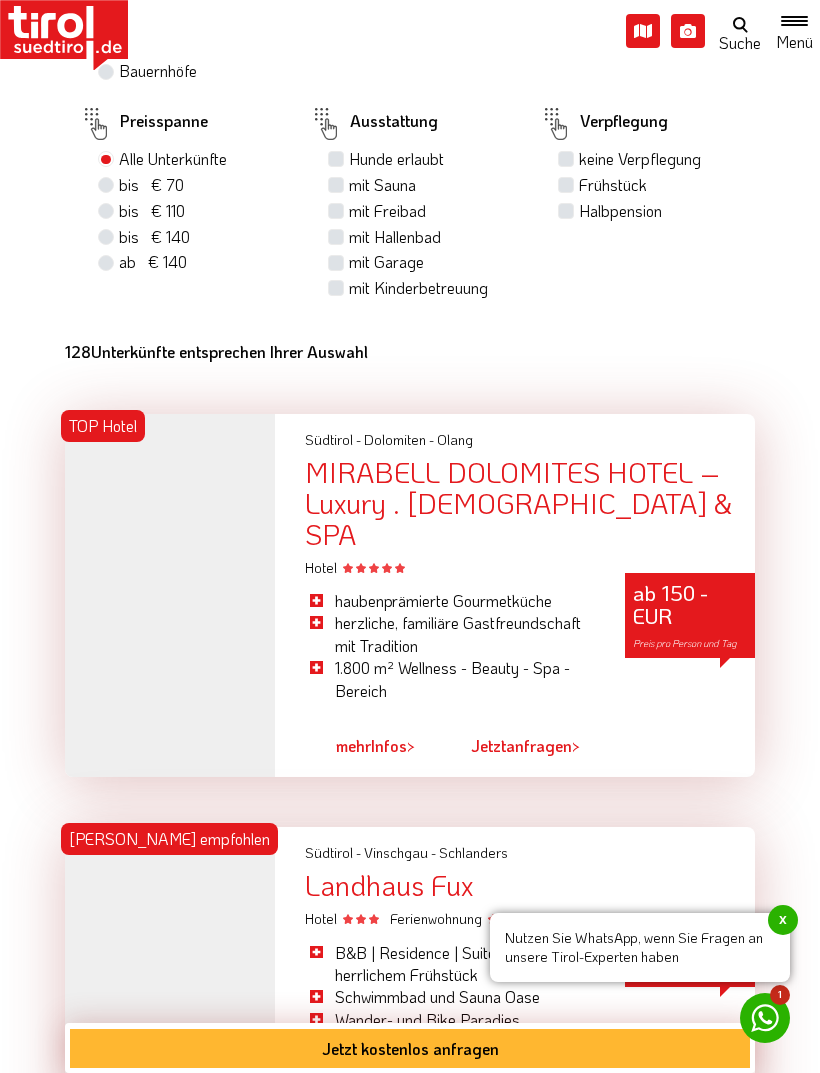 scroll, scrollTop: 1786, scrollLeft: 0, axis: vertical 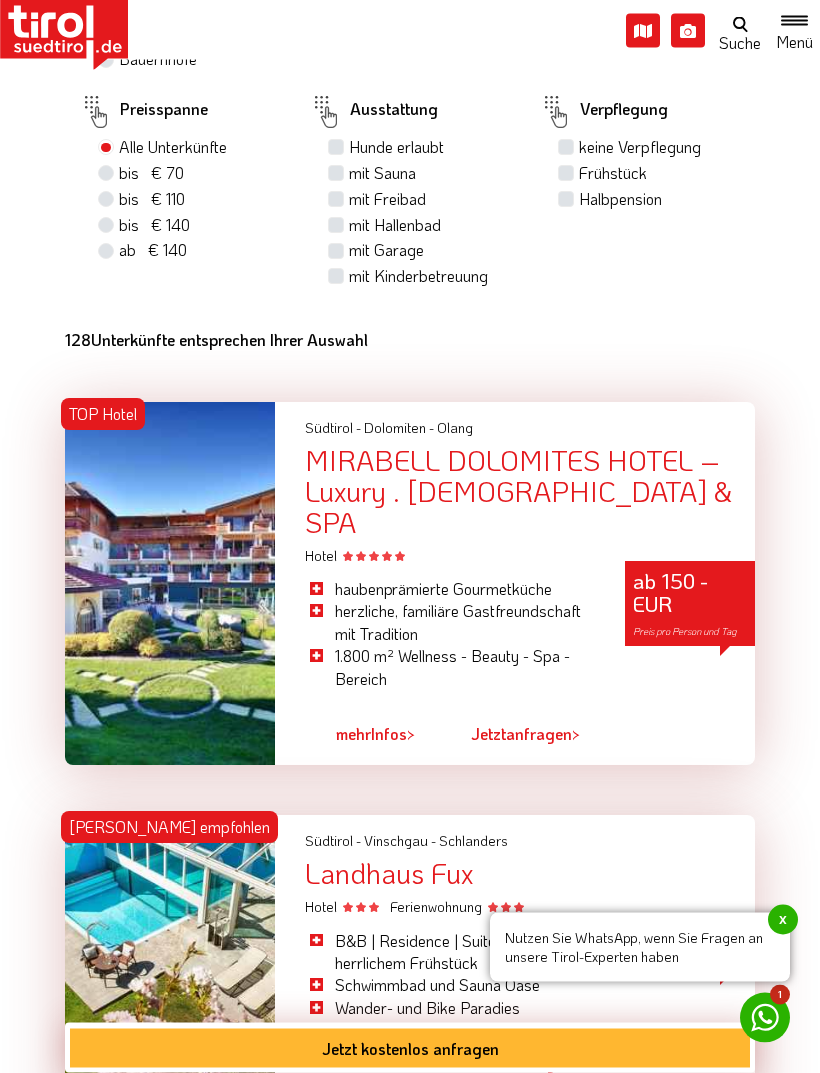 click at bounding box center (170, 584) 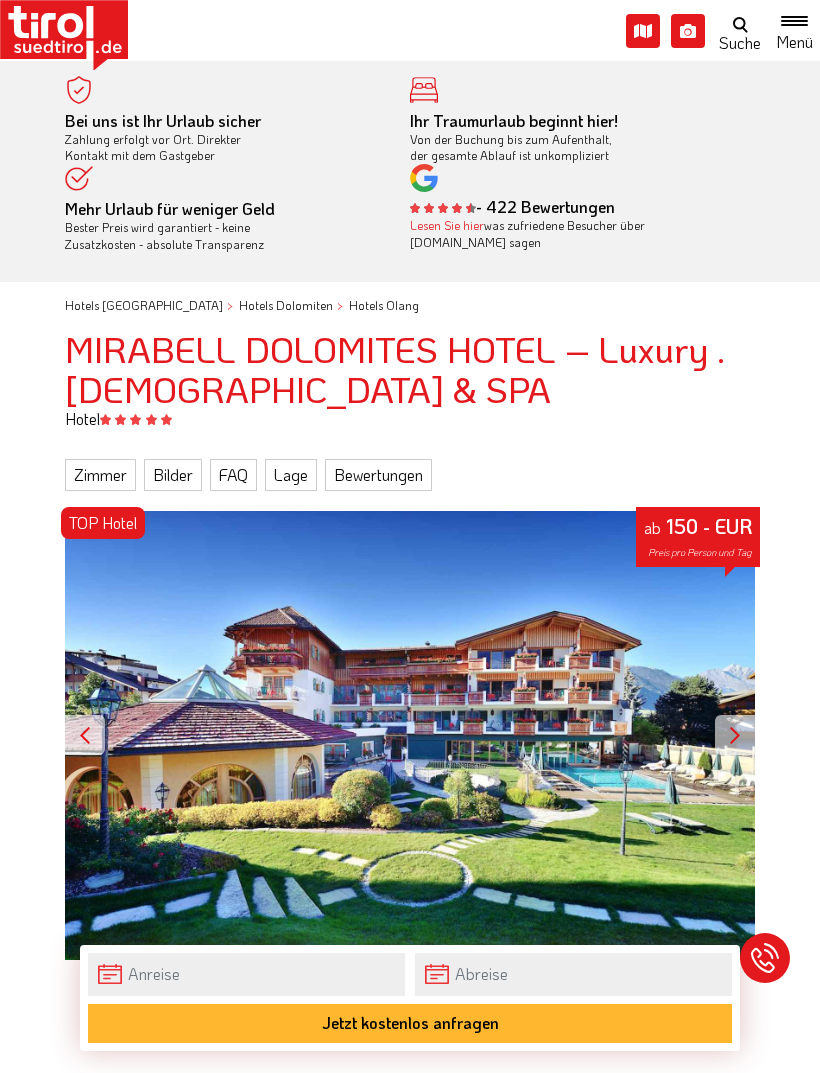 scroll, scrollTop: 0, scrollLeft: 0, axis: both 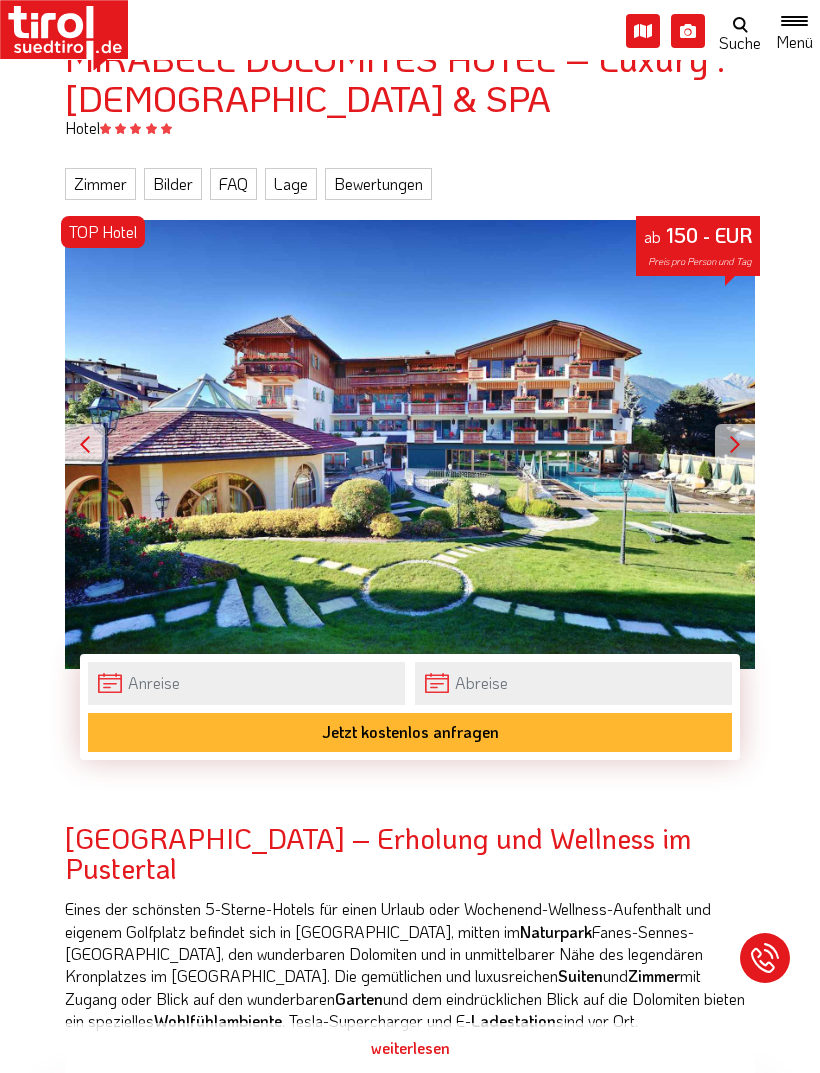 click at bounding box center [735, 444] 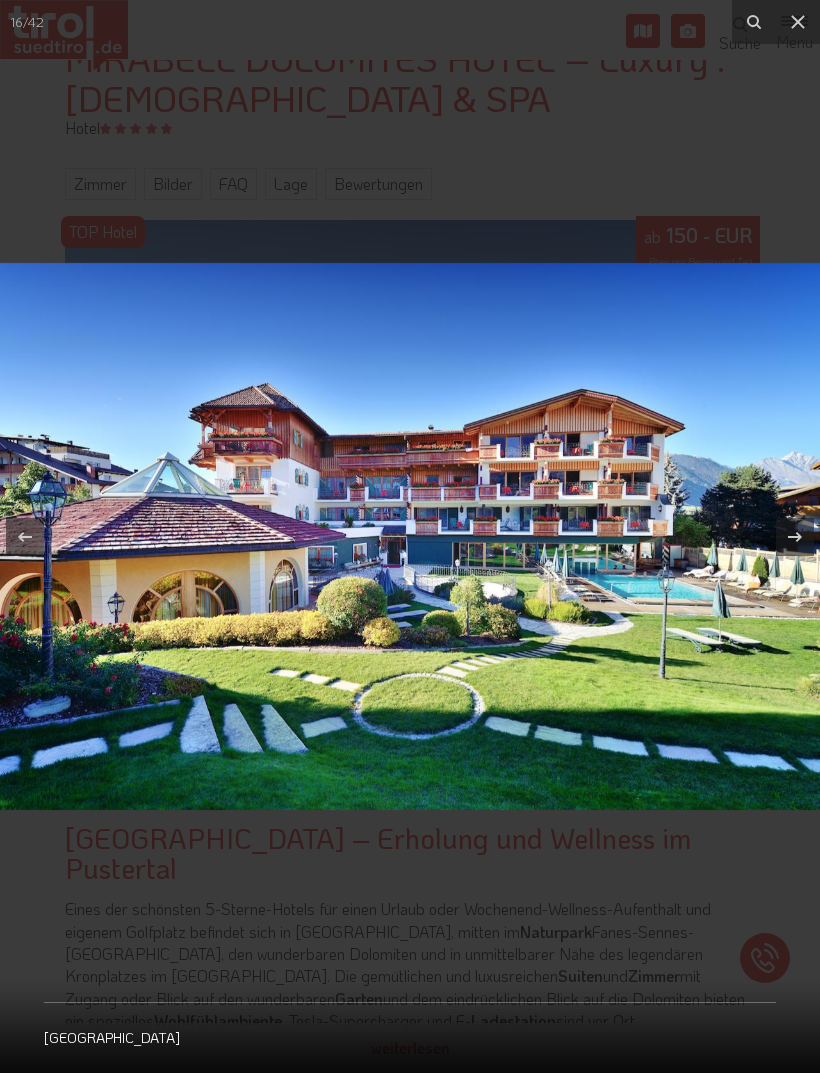 click 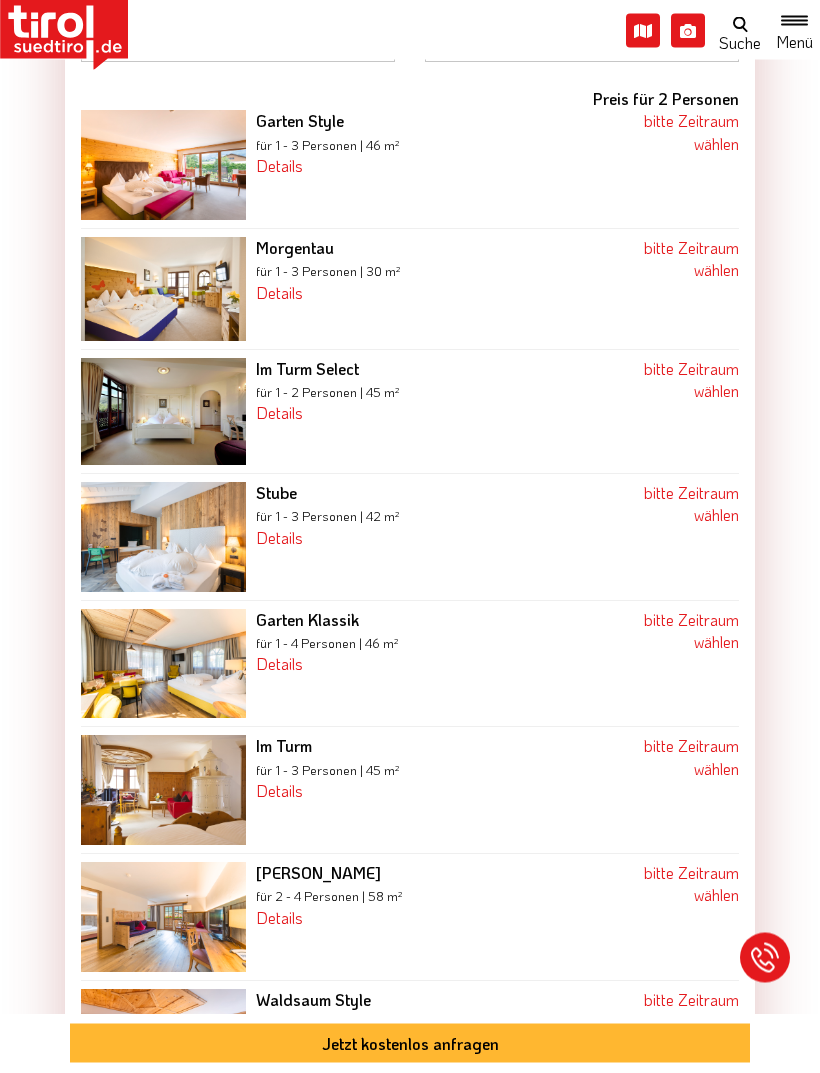 scroll, scrollTop: 1418, scrollLeft: 0, axis: vertical 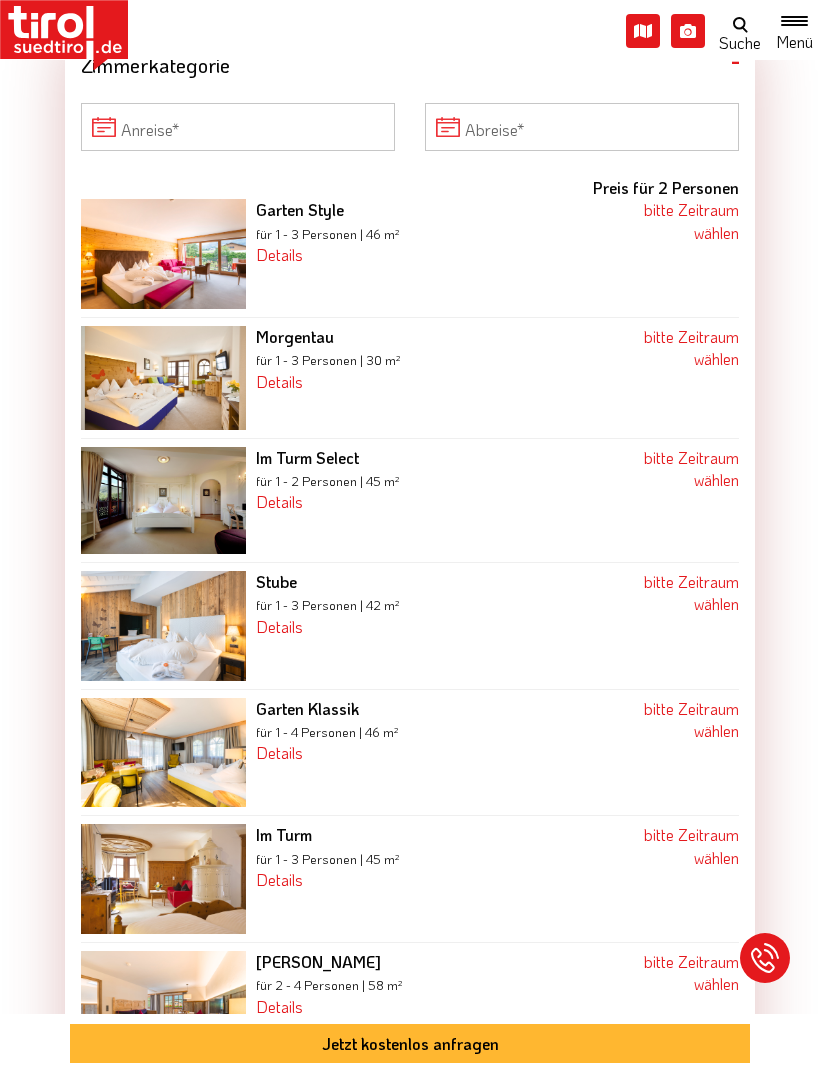 click at bounding box center (163, 626) 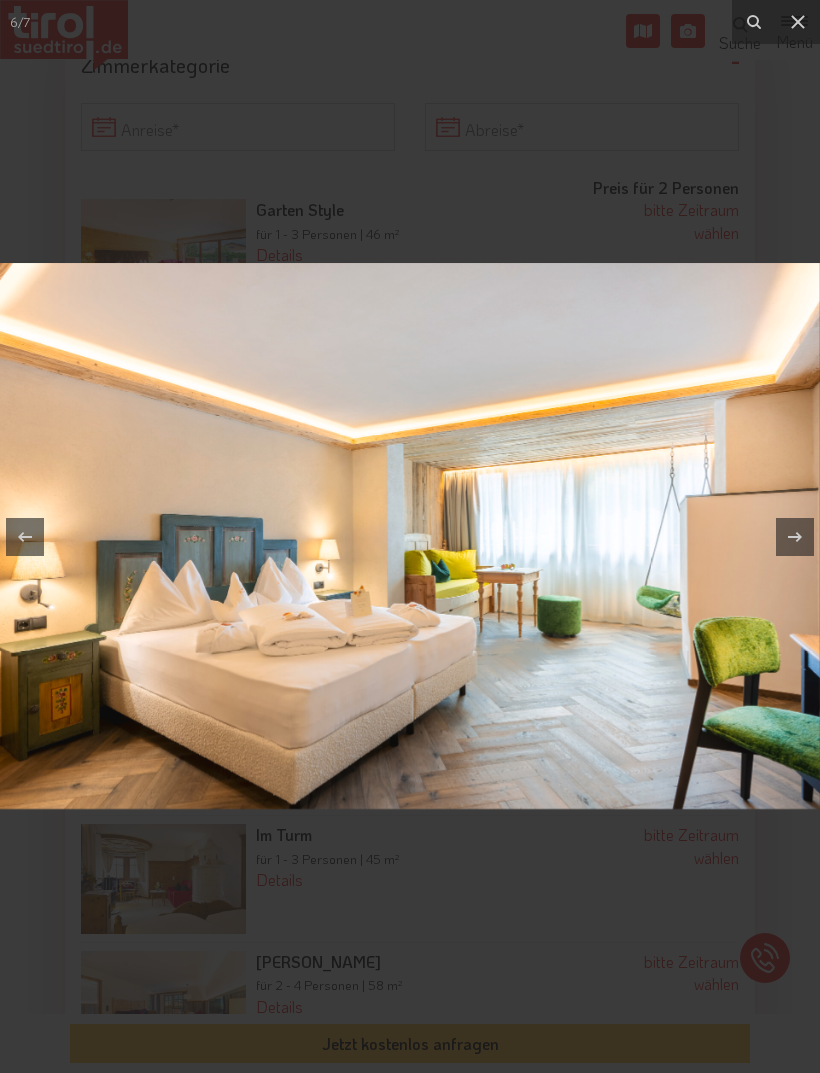 click 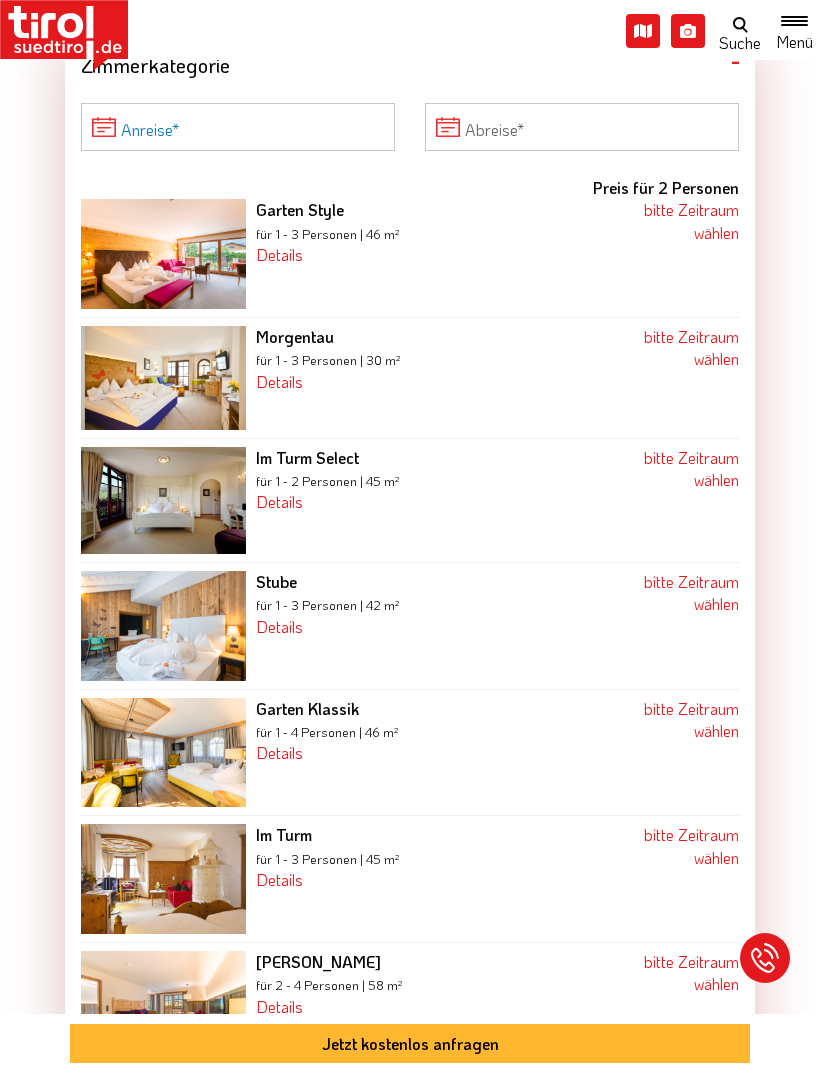 click on "Die Region [GEOGRAPHIC_DATA]  [GEOGRAPHIC_DATA] - [GEOGRAPHIC_DATA] - [GEOGRAPHIC_DATA]      [GEOGRAPHIC_DATA]/[GEOGRAPHIC_DATA]    [GEOGRAPHIC_DATA]/[GEOGRAPHIC_DATA]      [GEOGRAPHIC_DATA]      [GEOGRAPHIC_DATA] Seenland      [GEOGRAPHIC_DATA]      [GEOGRAPHIC_DATA] [GEOGRAPHIC_DATA] [GEOGRAPHIC_DATA]-[GEOGRAPHIC_DATA]      [GEOGRAPHIC_DATA] und [GEOGRAPHIC_DATA] Feriendörfer      [GEOGRAPHIC_DATA]      [GEOGRAPHIC_DATA]      [GEOGRAPHIC_DATA] [GEOGRAPHIC_DATA]      [GEOGRAPHIC_DATA]      [GEOGRAPHIC_DATA]      [GEOGRAPHIC_DATA]      [GEOGRAPHIC_DATA]      [GEOGRAPHIC_DATA] [GEOGRAPHIC_DATA]      [GEOGRAPHIC_DATA]      [GEOGRAPHIC_DATA] [GEOGRAPHIC_DATA] Ladis      Silberregion [GEOGRAPHIC_DATA]      [GEOGRAPHIC_DATA]      [GEOGRAPHIC_DATA]      [GEOGRAPHIC_DATA] [GEOGRAPHIC_DATA] [GEOGRAPHIC_DATA] / [GEOGRAPHIC_DATA]      [GEOGRAPHIC_DATA] [GEOGRAPHIC_DATA]      [GEOGRAPHIC_DATA]      Wipptal      Zillertal      Osttirol    Osttirol      Defereggental      Hochpustertal      [GEOGRAPHIC_DATA]      Nationalparkregion      [GEOGRAPHIC_DATA]      [GEOGRAPHIC_DATA]      [PERSON_NAME][GEOGRAPHIC_DATA] und Umgebung      Dolomiten      Eisacktal      [GEOGRAPHIC_DATA] / [GEOGRAPHIC_DATA]" at bounding box center (410, -882) 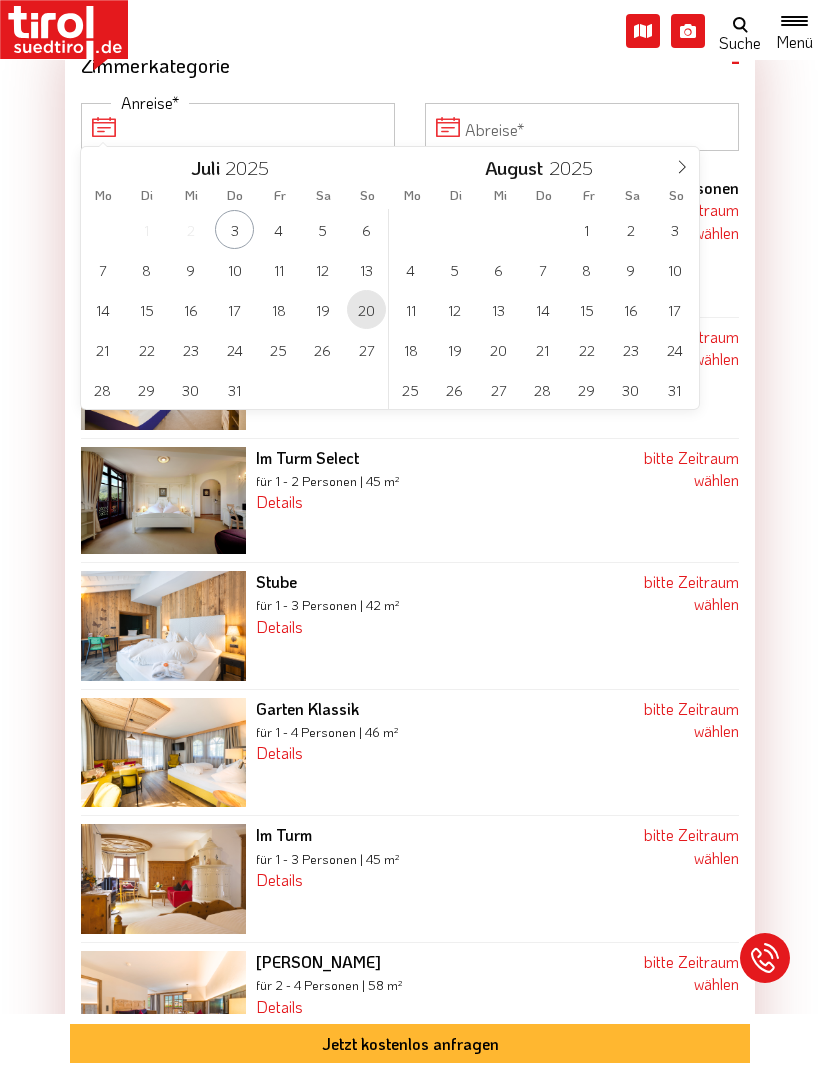 click on "20" at bounding box center [366, 309] 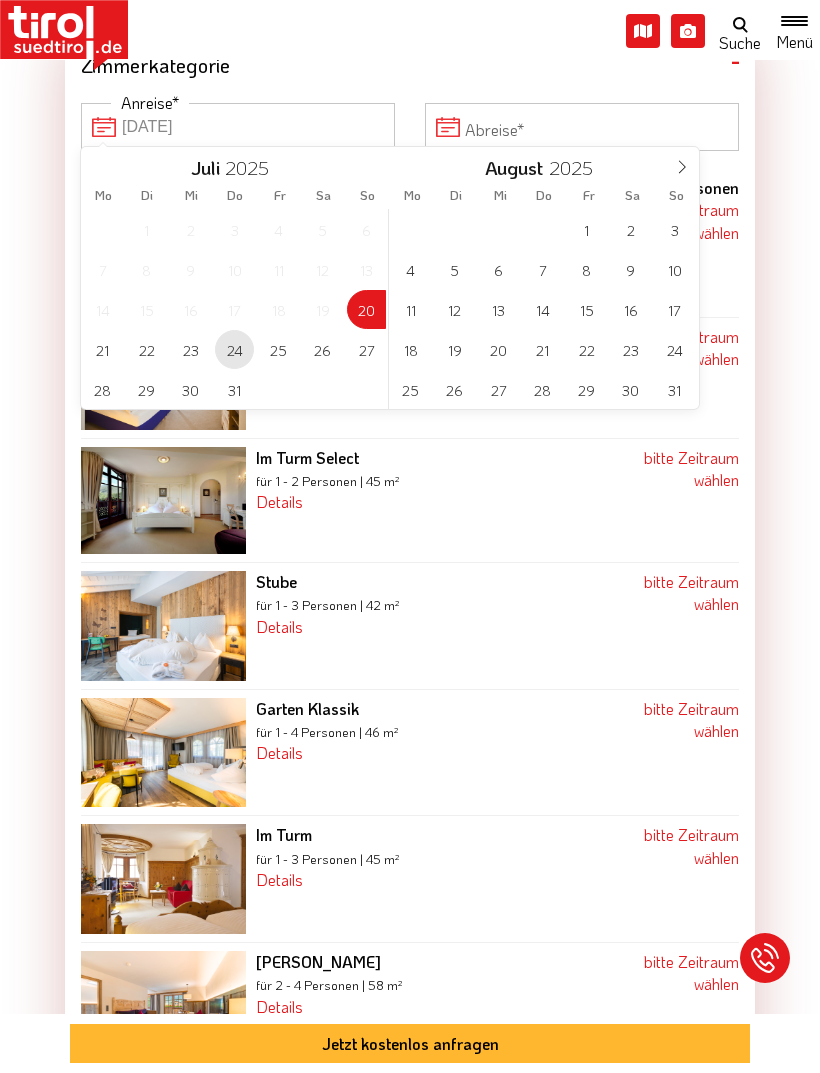 click on "24" at bounding box center (234, 349) 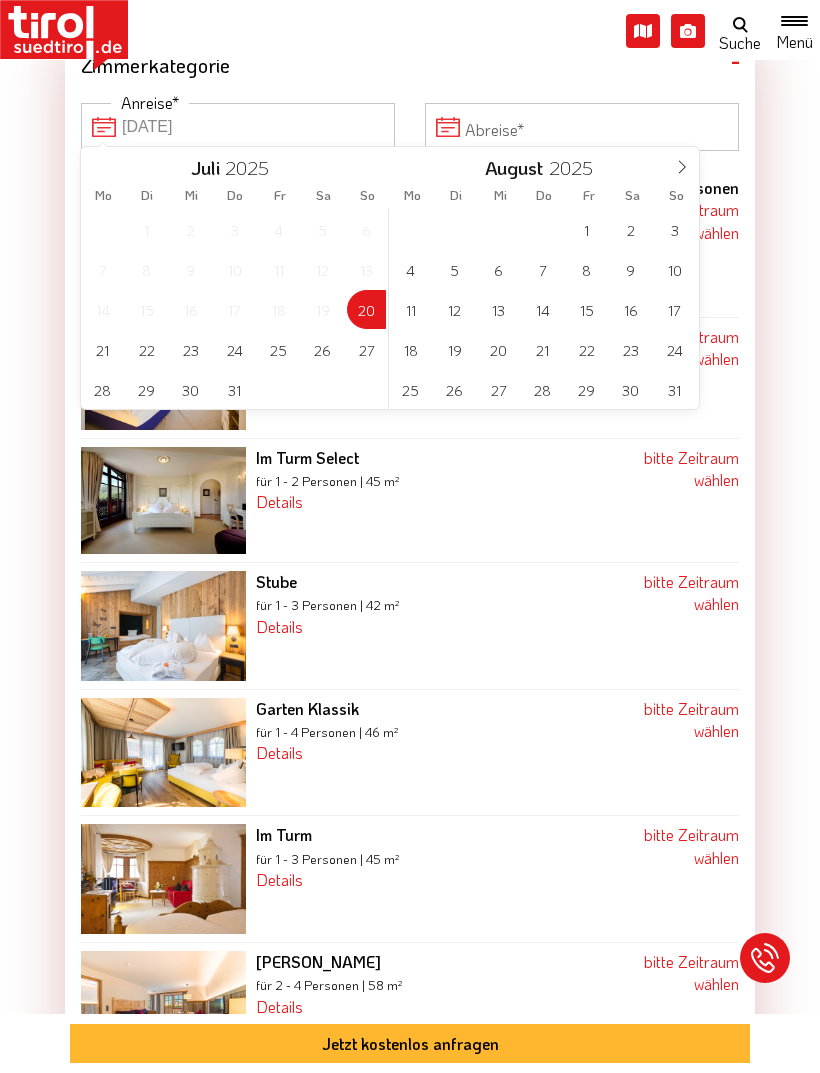type on "[DATE]" 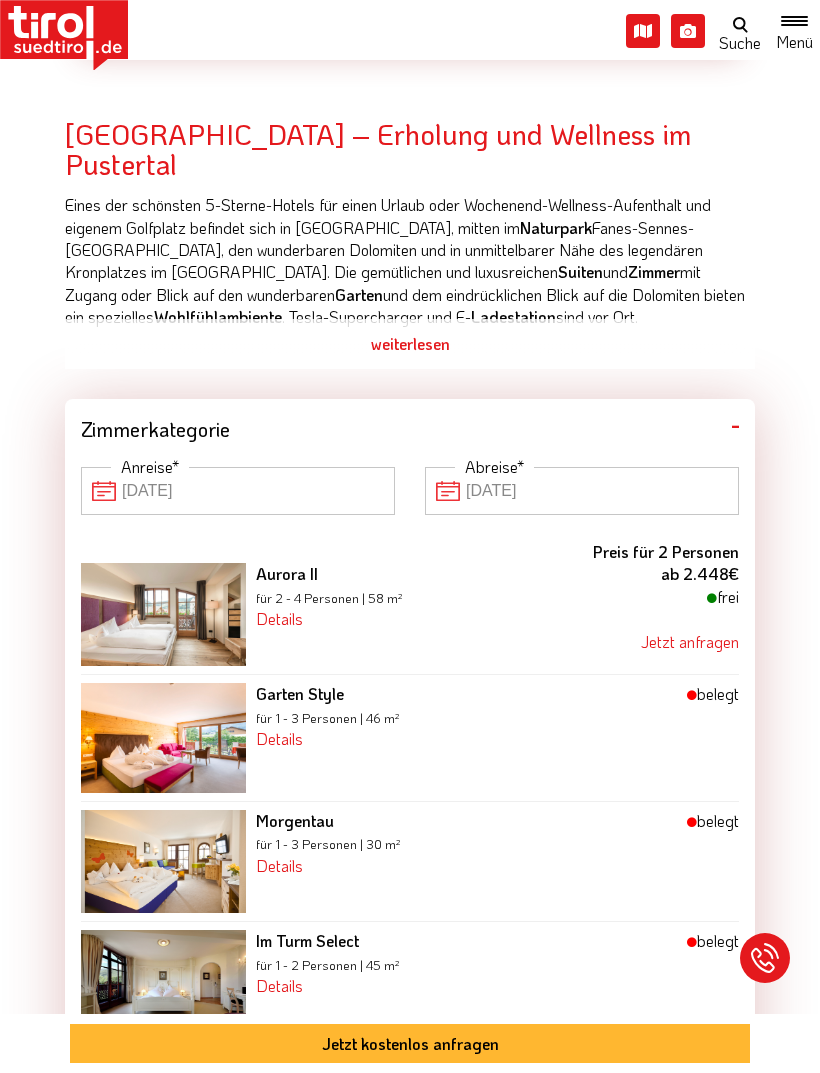 scroll, scrollTop: 977, scrollLeft: 0, axis: vertical 